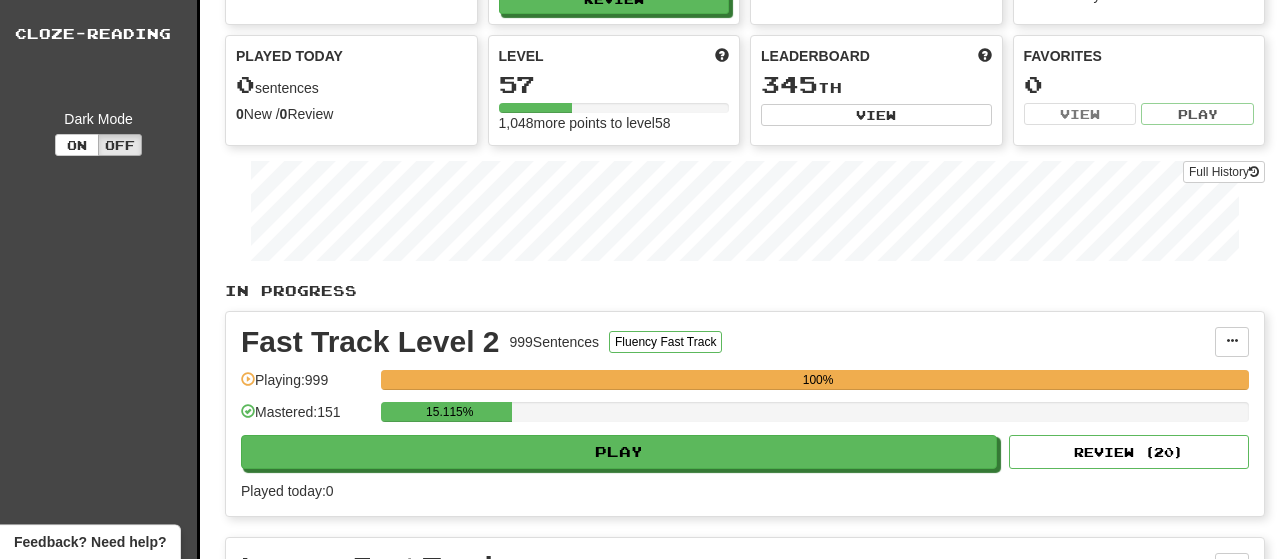 scroll, scrollTop: 208, scrollLeft: 0, axis: vertical 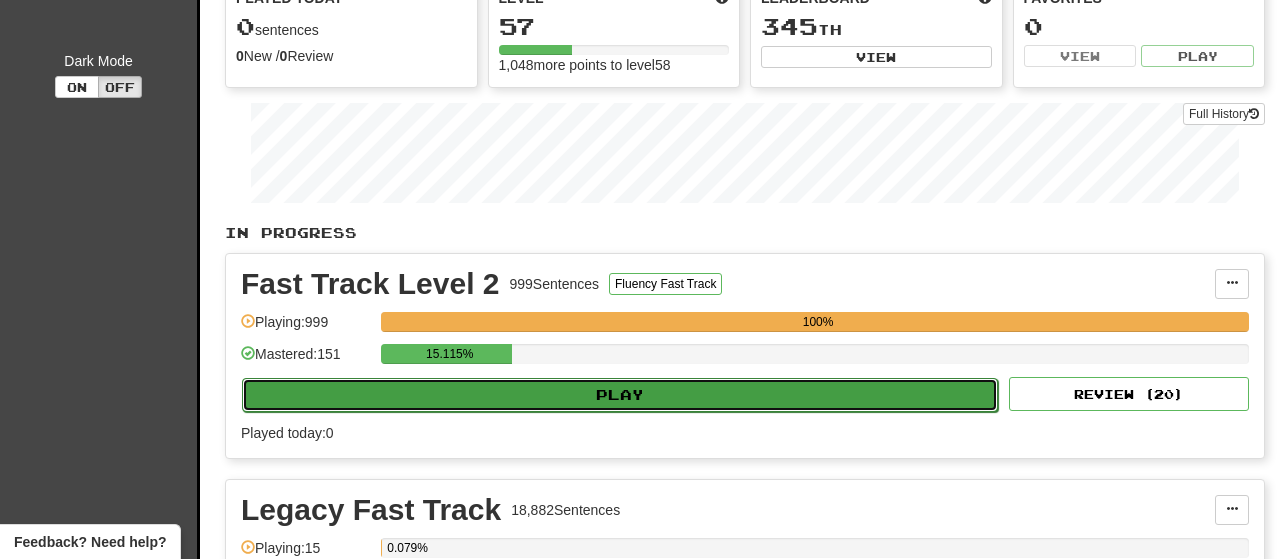 click on "Play" at bounding box center (620, 395) 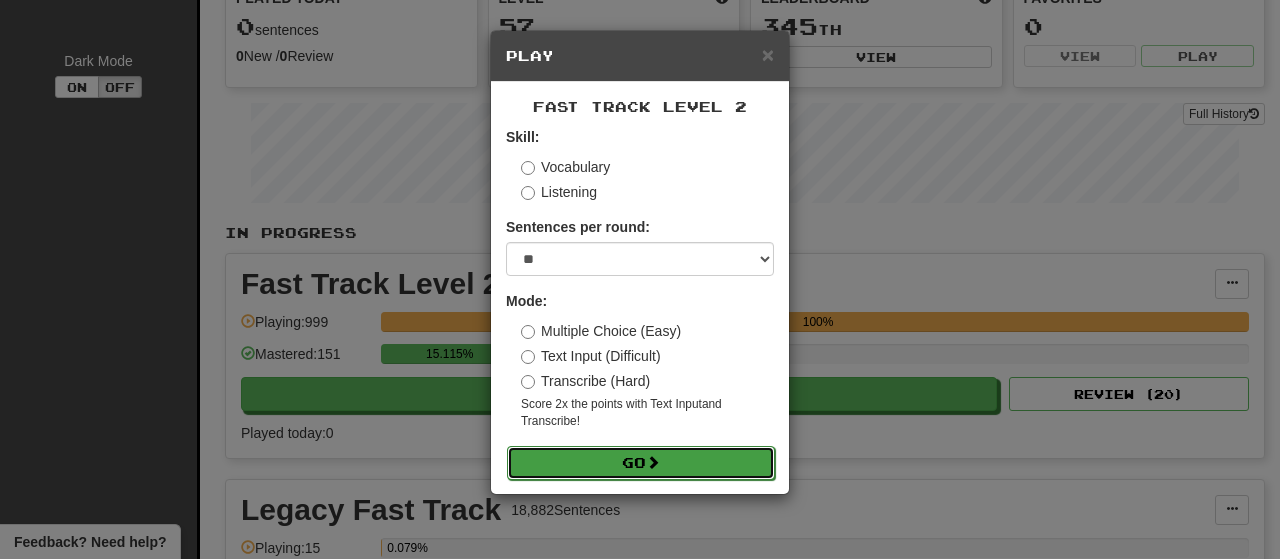 click on "Go" at bounding box center [641, 463] 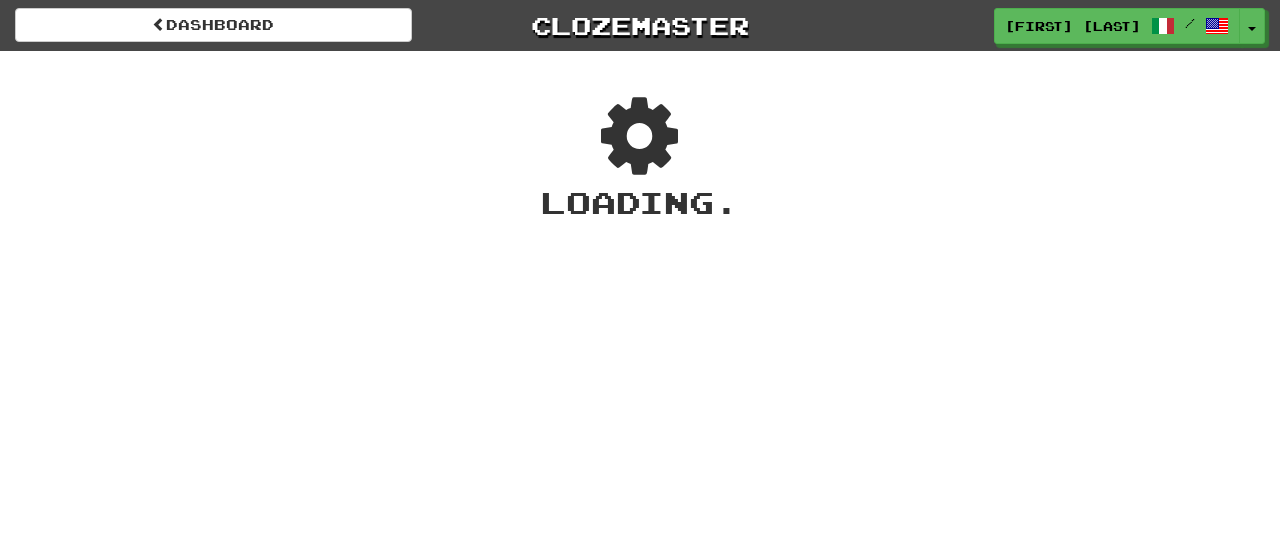 scroll, scrollTop: 0, scrollLeft: 0, axis: both 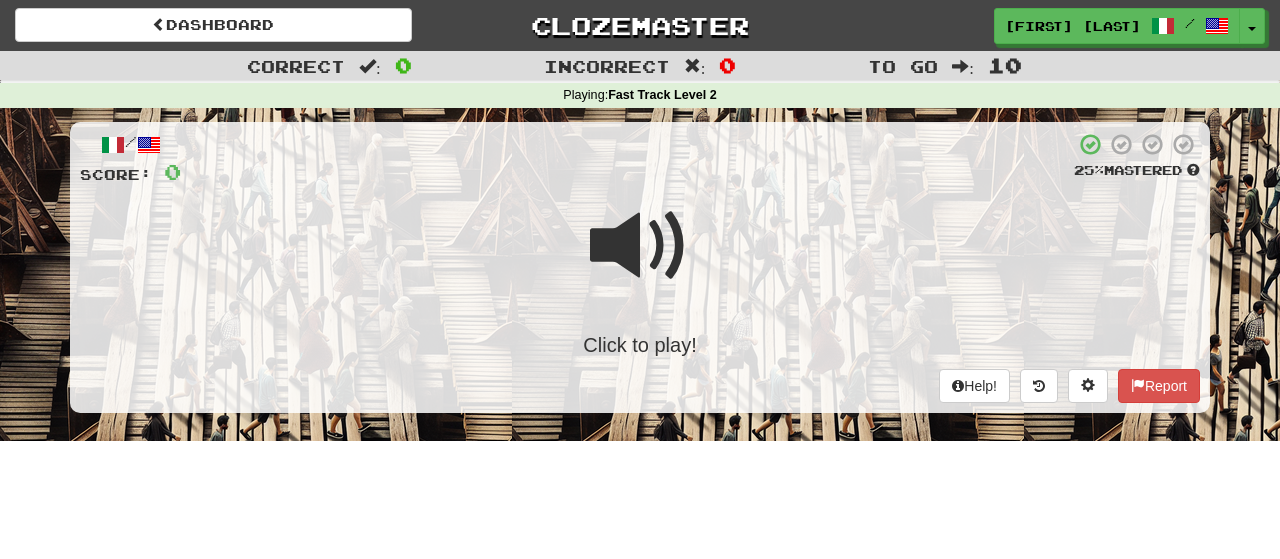 click on "Click to play!" at bounding box center [640, 345] 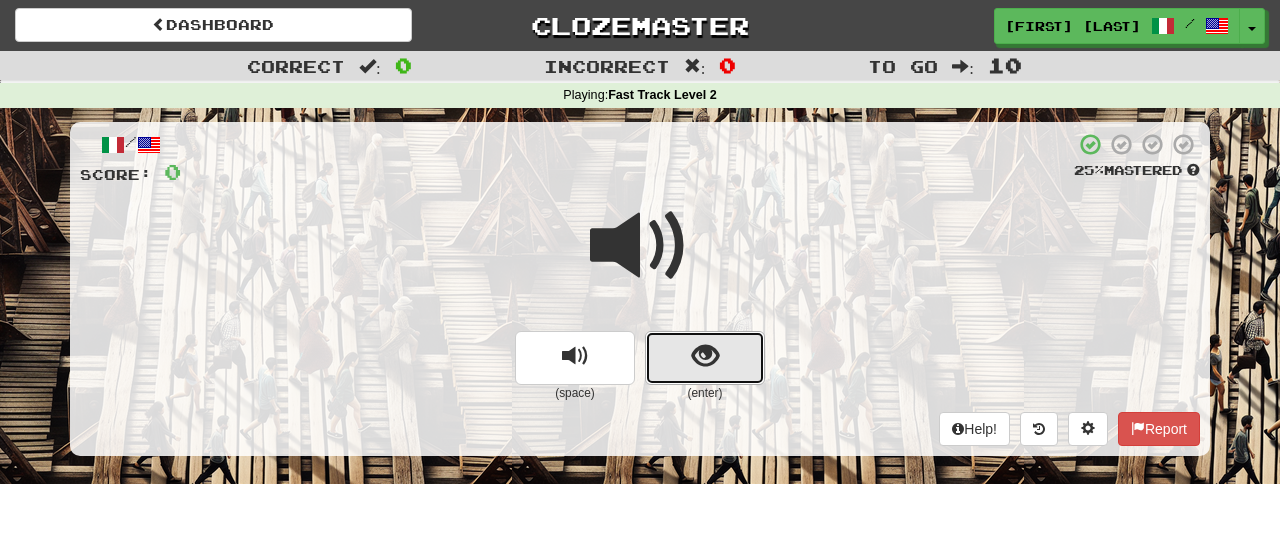 click at bounding box center [705, 356] 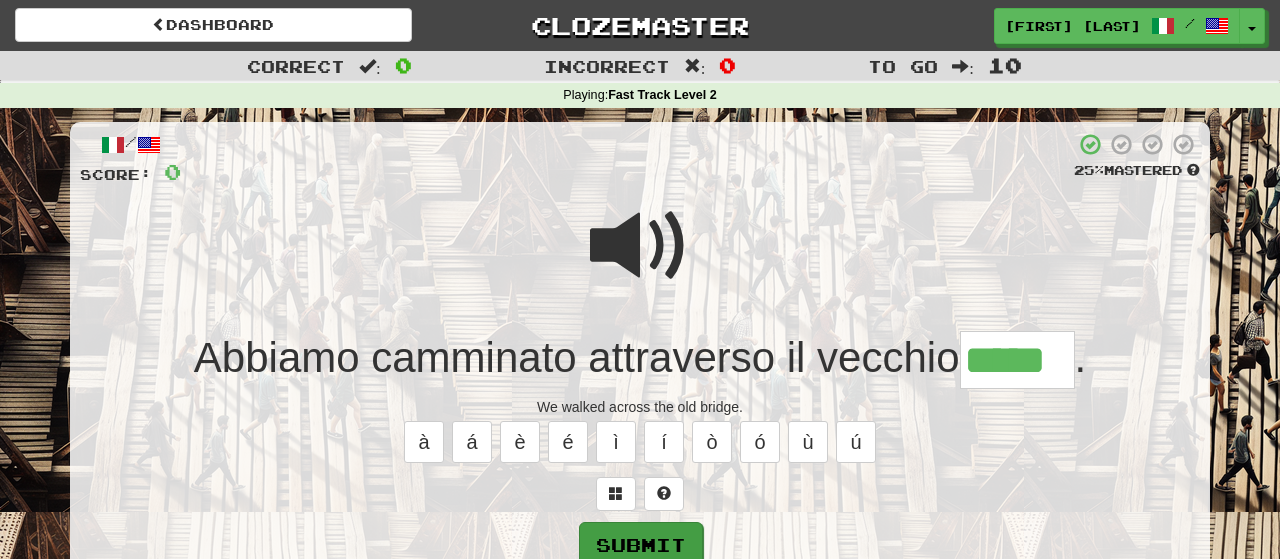 type on "*****" 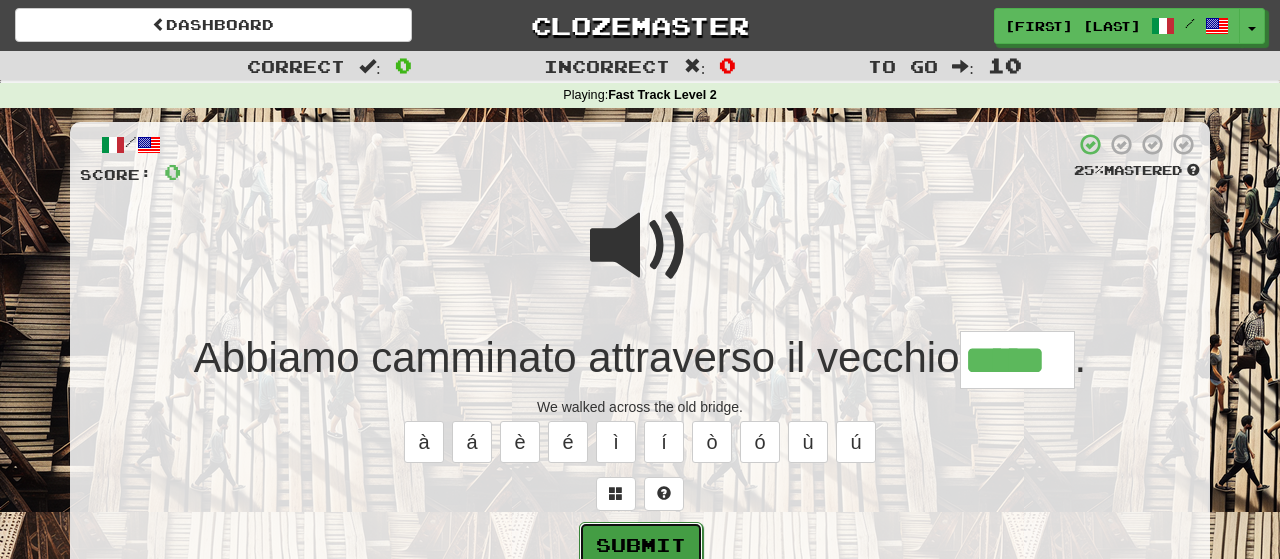 click on "Submit" at bounding box center [641, 545] 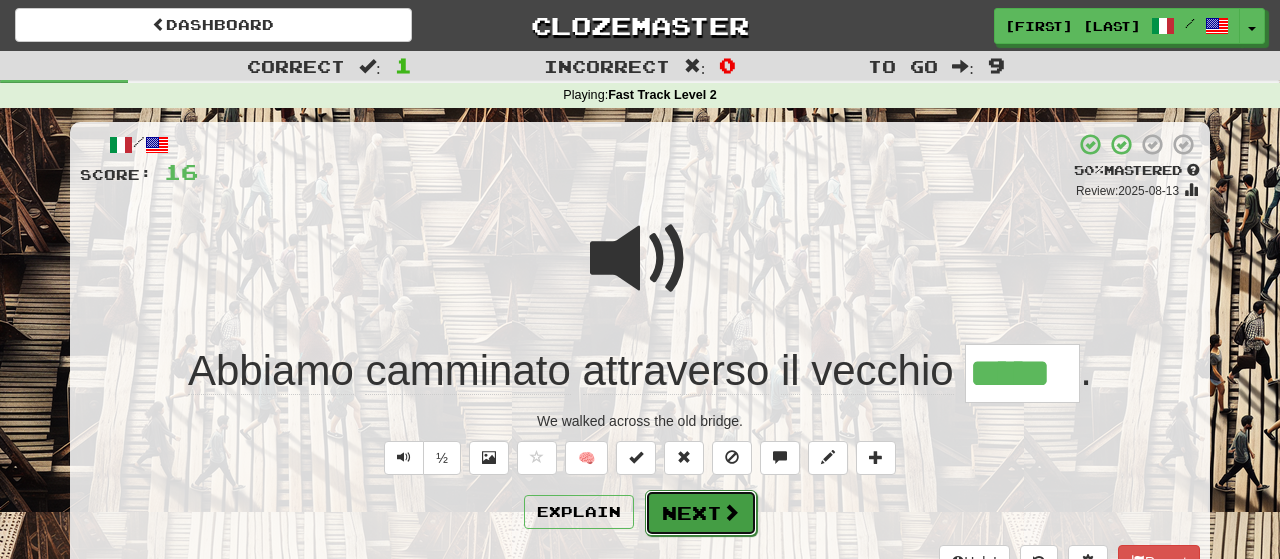 click on "Next" at bounding box center [701, 513] 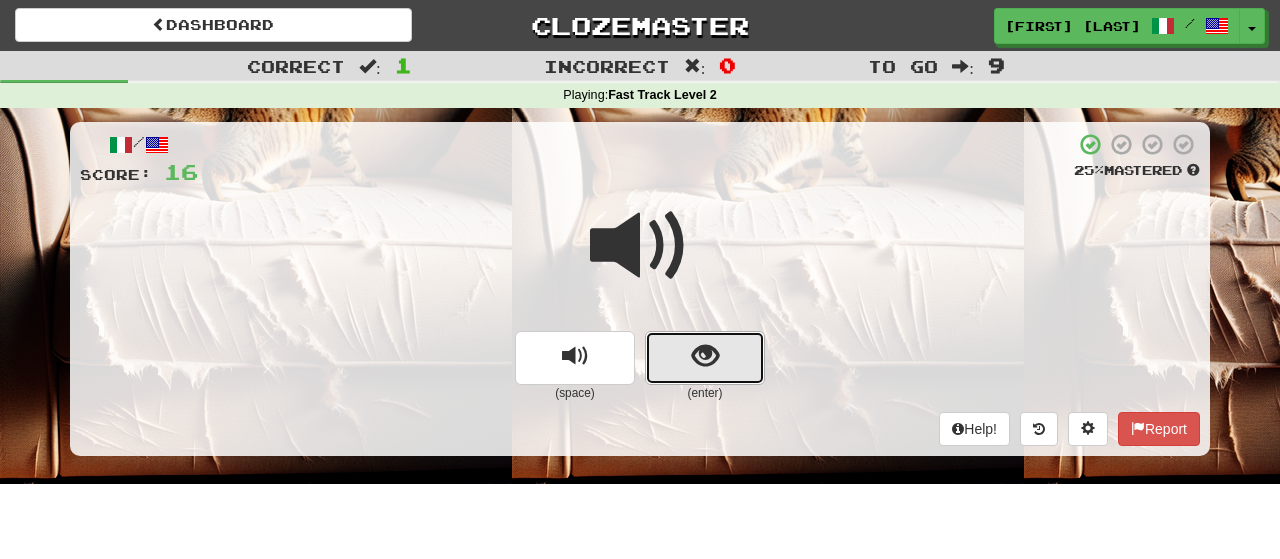 click at bounding box center [705, 358] 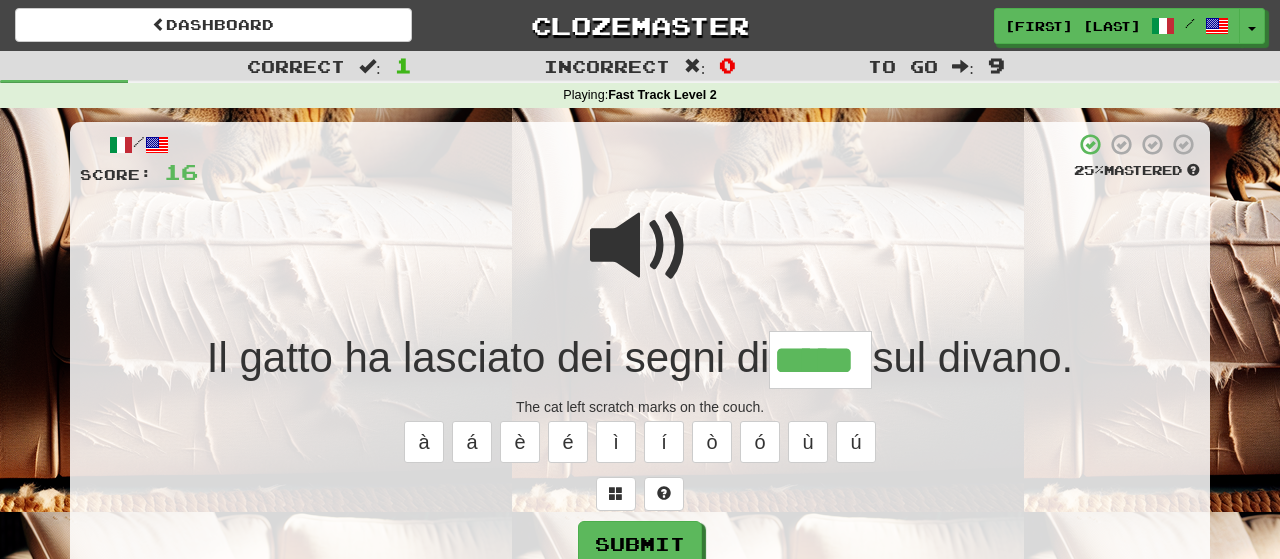 scroll, scrollTop: 0, scrollLeft: 0, axis: both 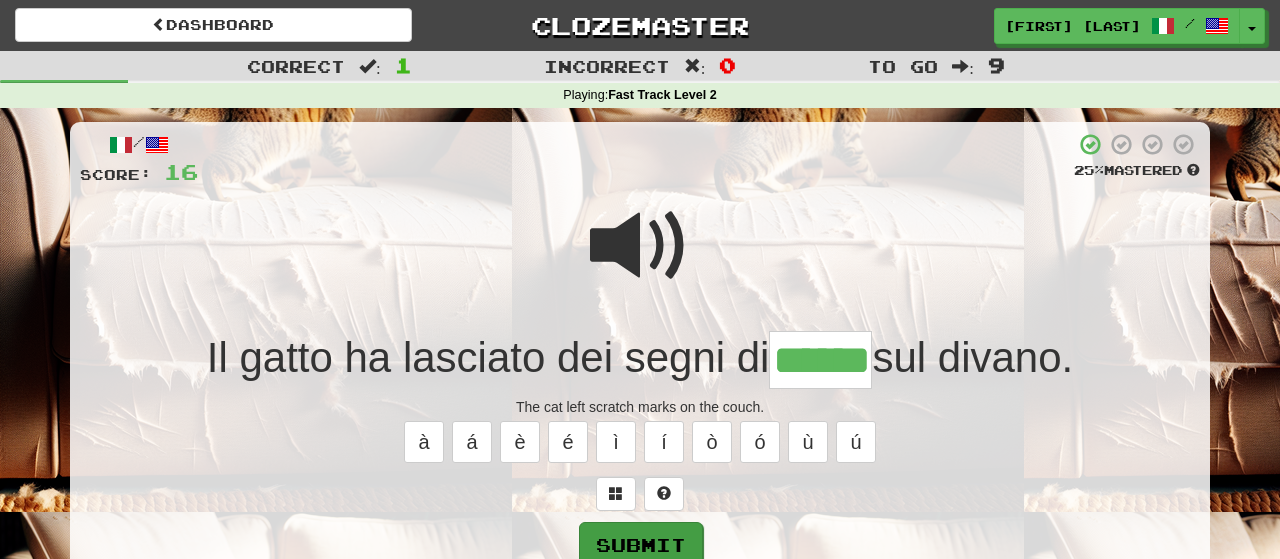 type on "******" 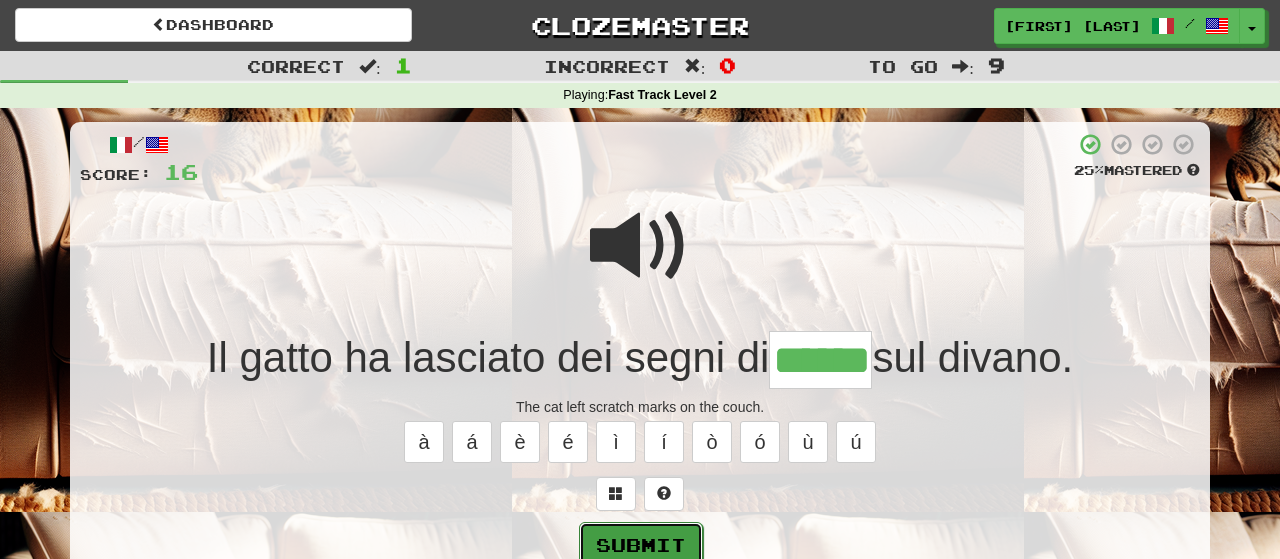click on "Submit" at bounding box center [641, 545] 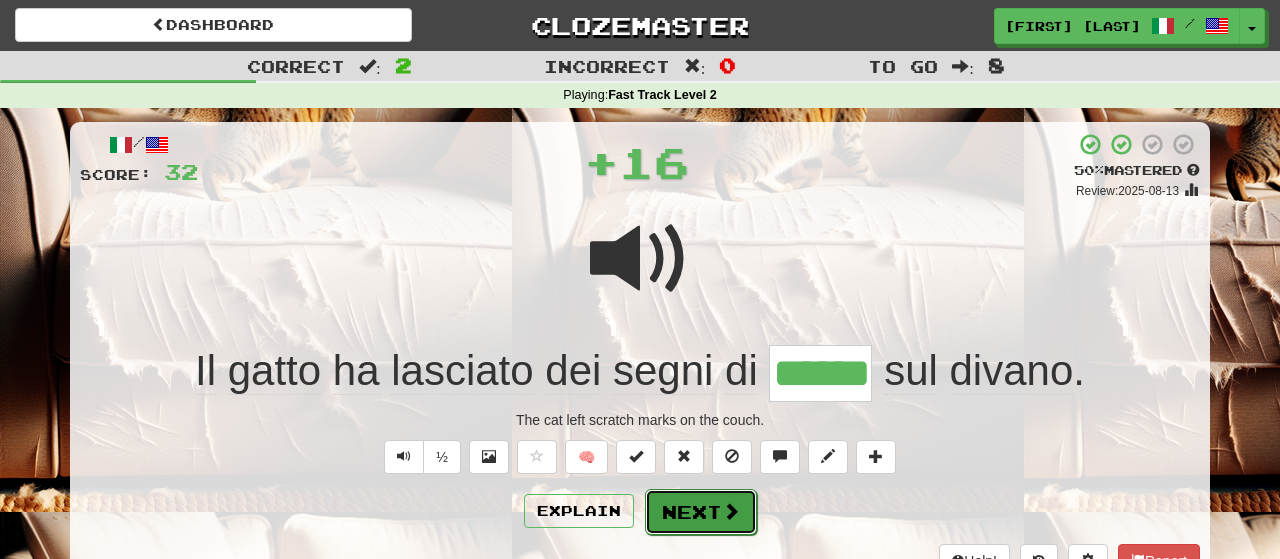 click on "Next" at bounding box center (701, 512) 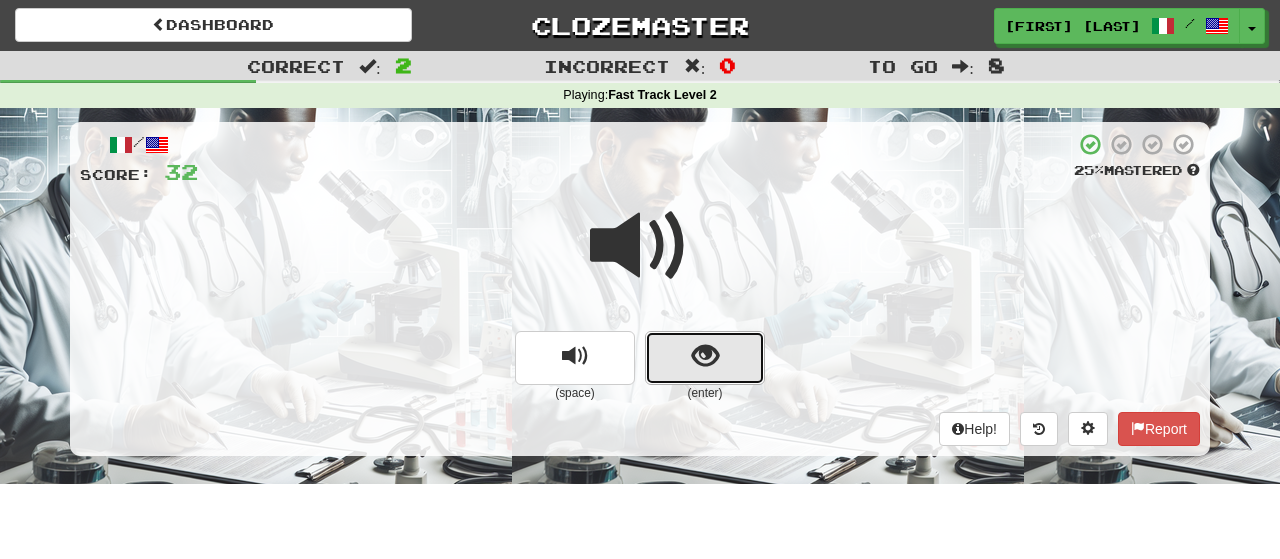 click at bounding box center [705, 356] 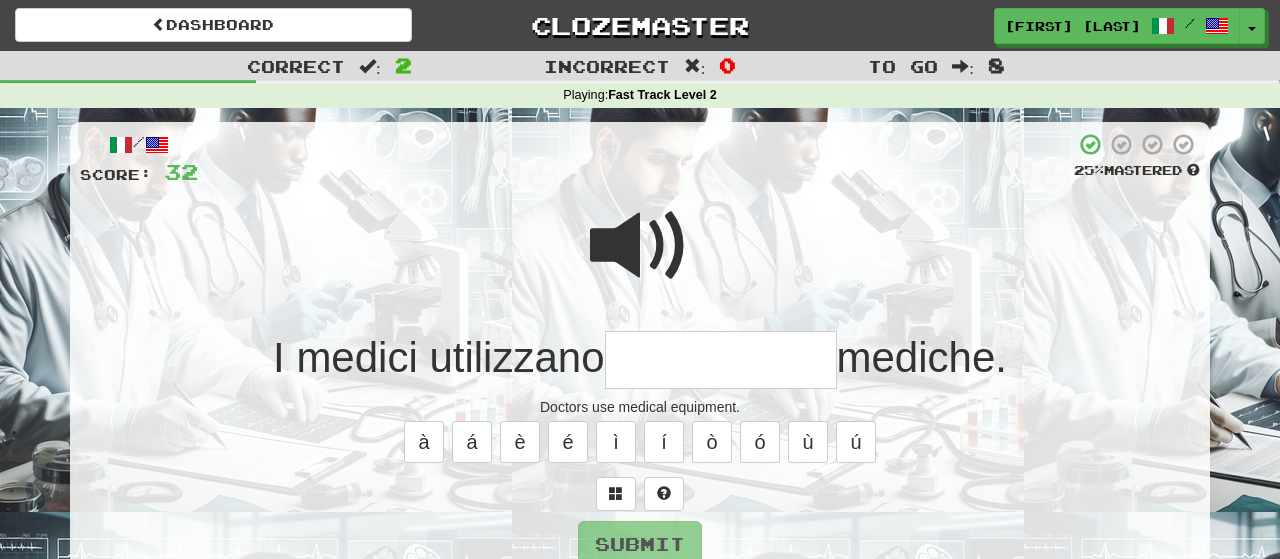 click at bounding box center [640, 246] 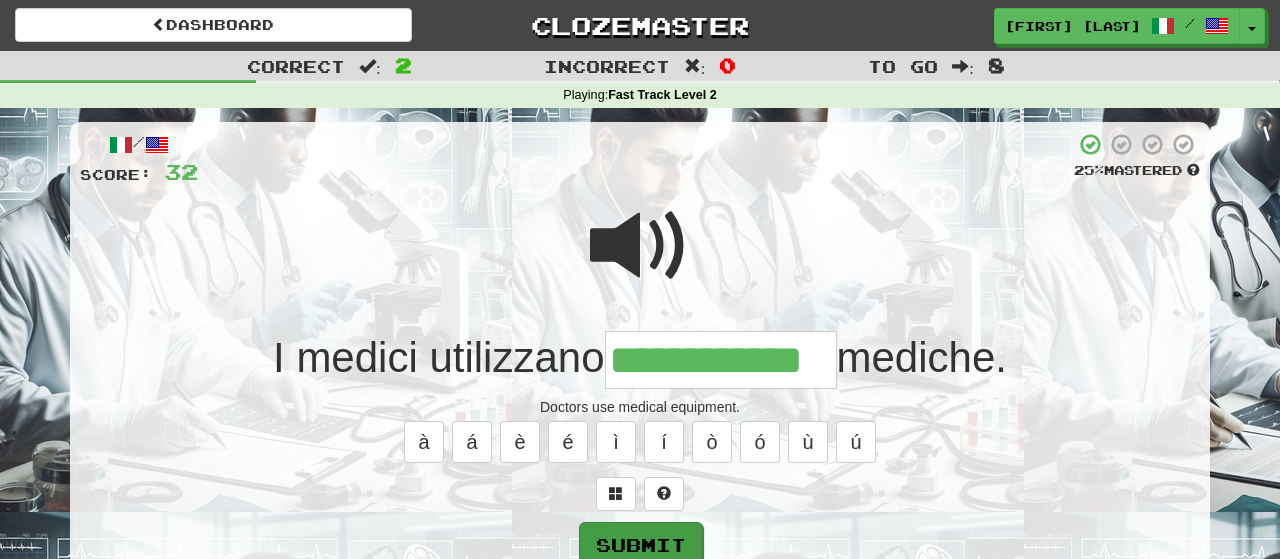 type on "**********" 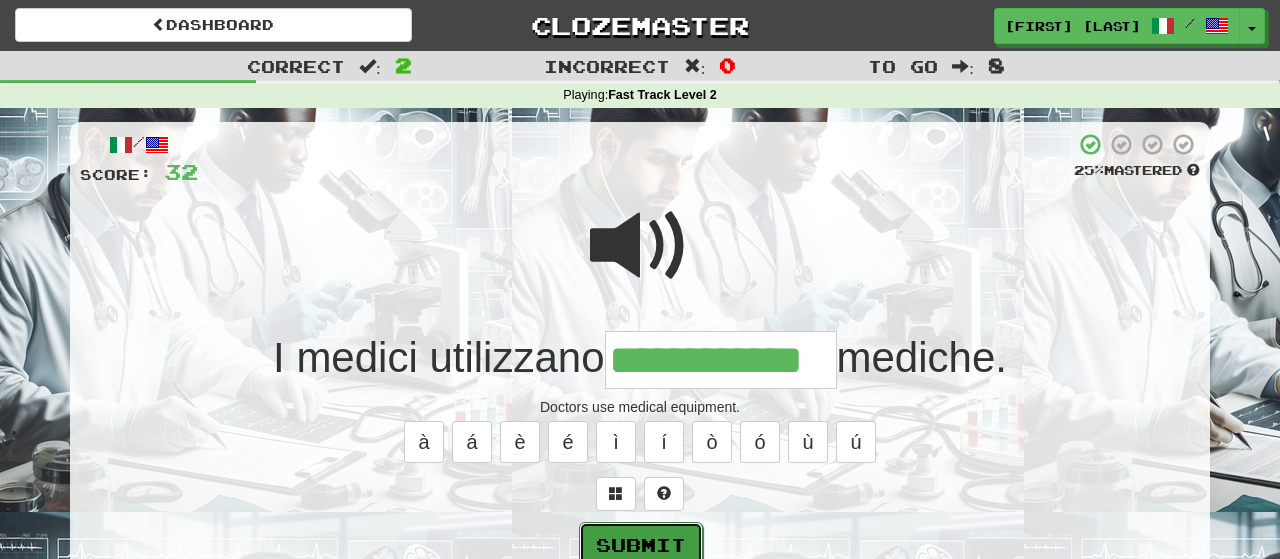 click on "Submit" at bounding box center (641, 545) 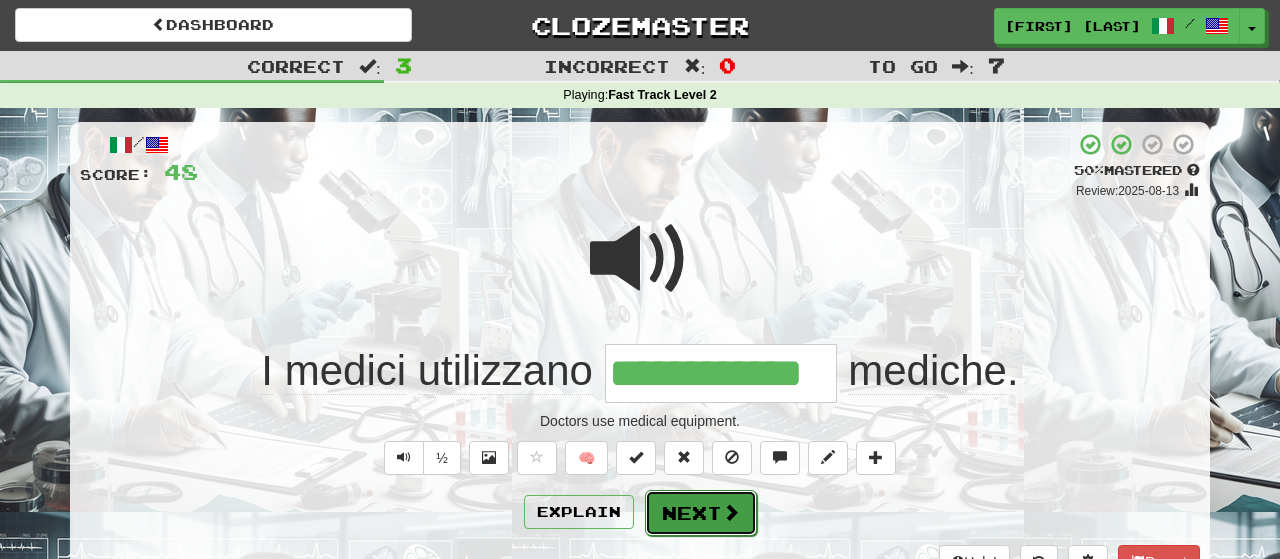click at bounding box center [731, 512] 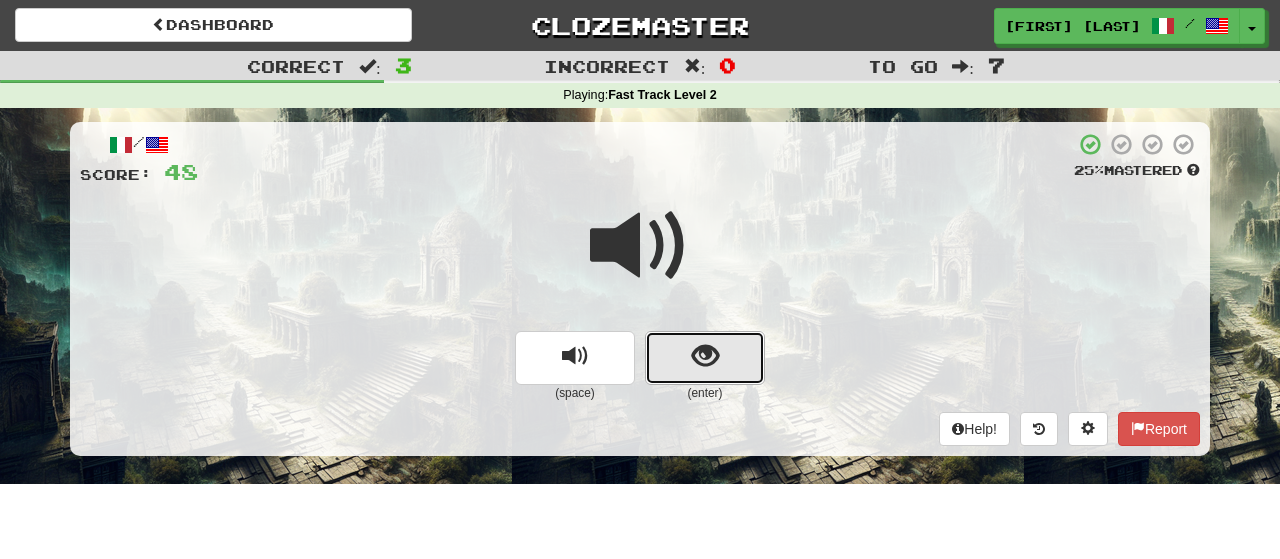 click at bounding box center [705, 358] 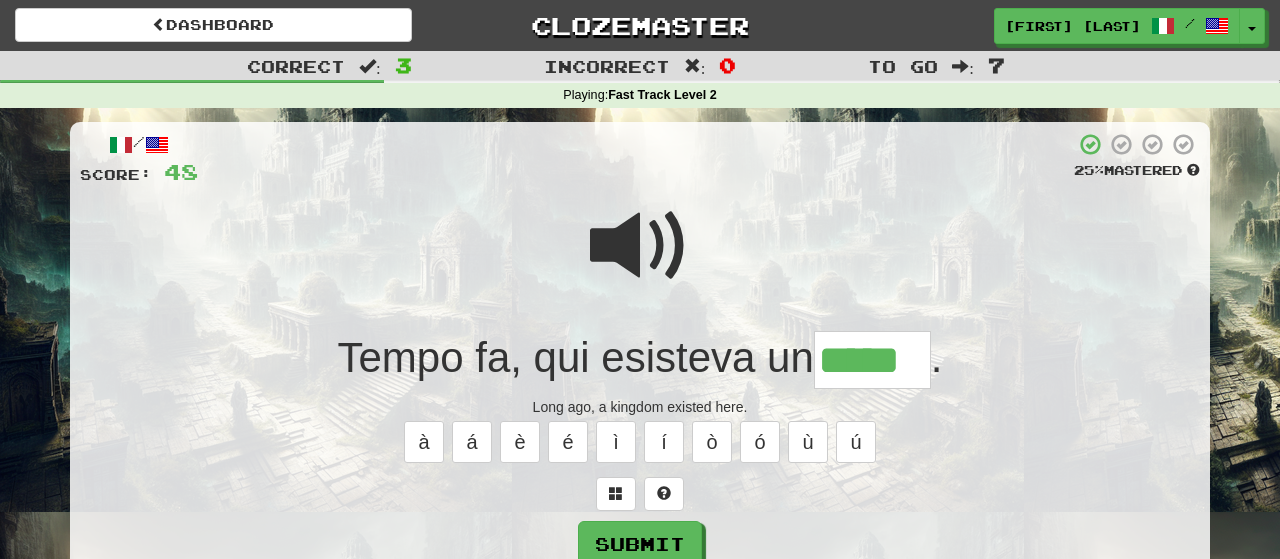 type on "*****" 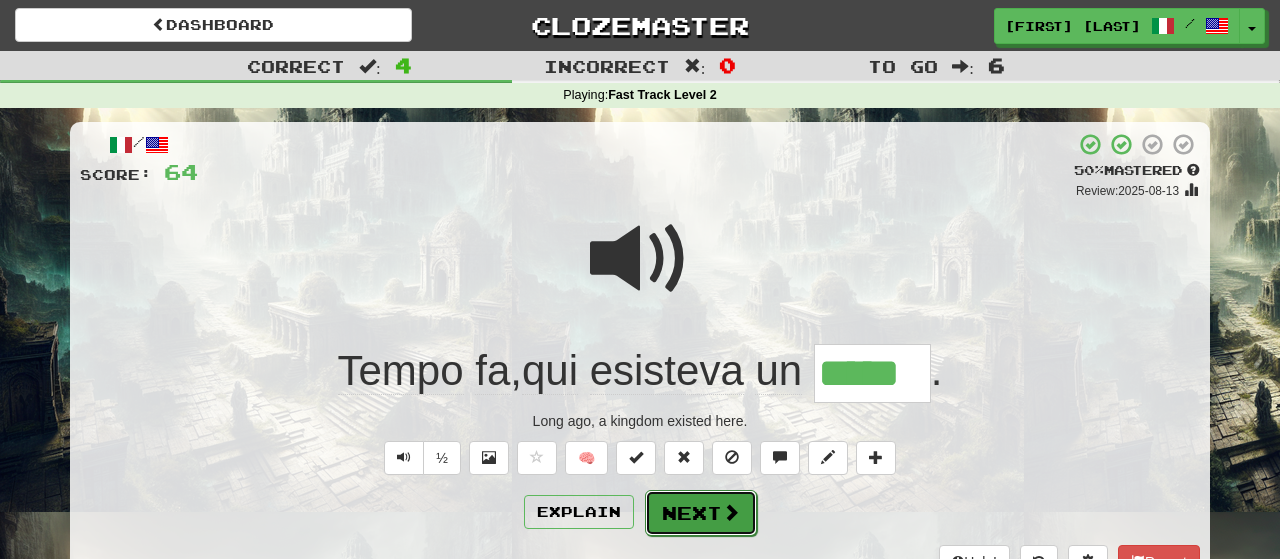 click on "Next" at bounding box center [701, 513] 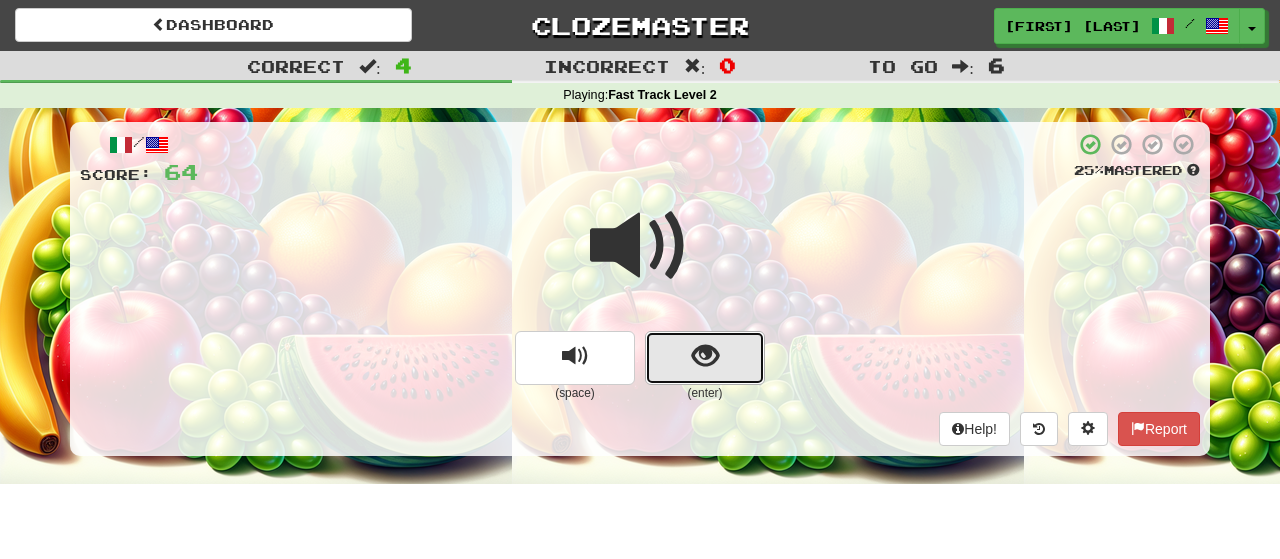 click at bounding box center (705, 356) 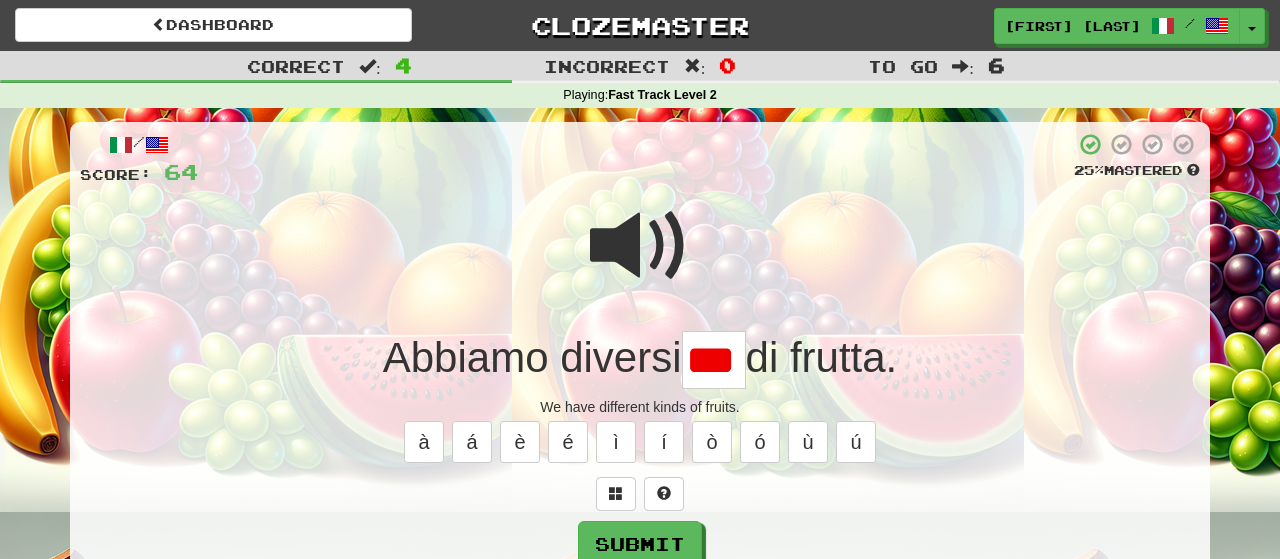 scroll, scrollTop: 0, scrollLeft: 0, axis: both 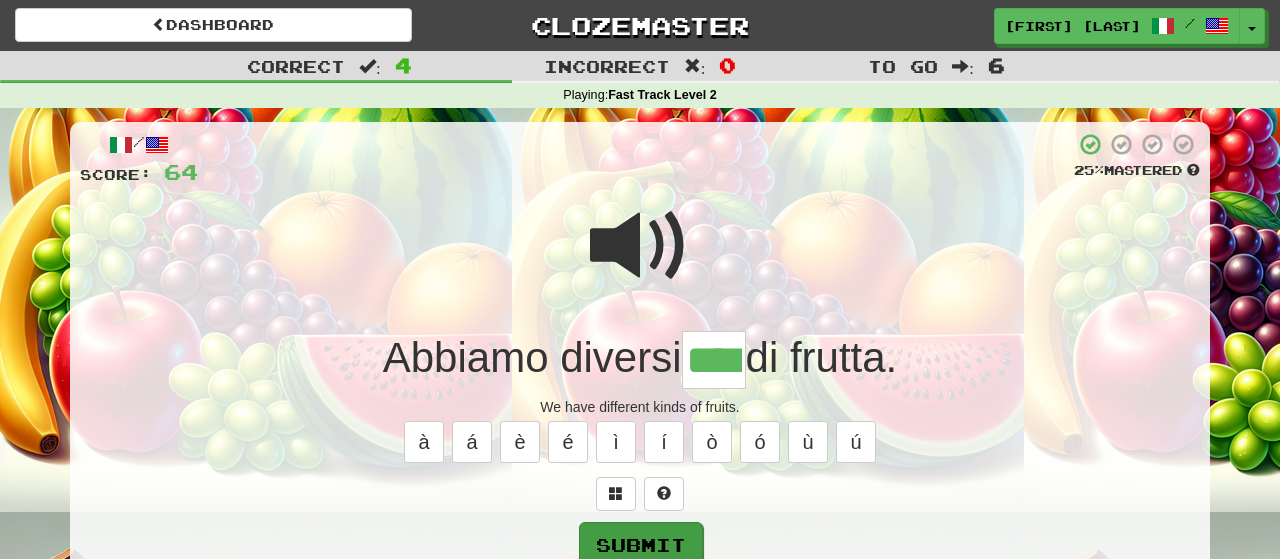 type on "****" 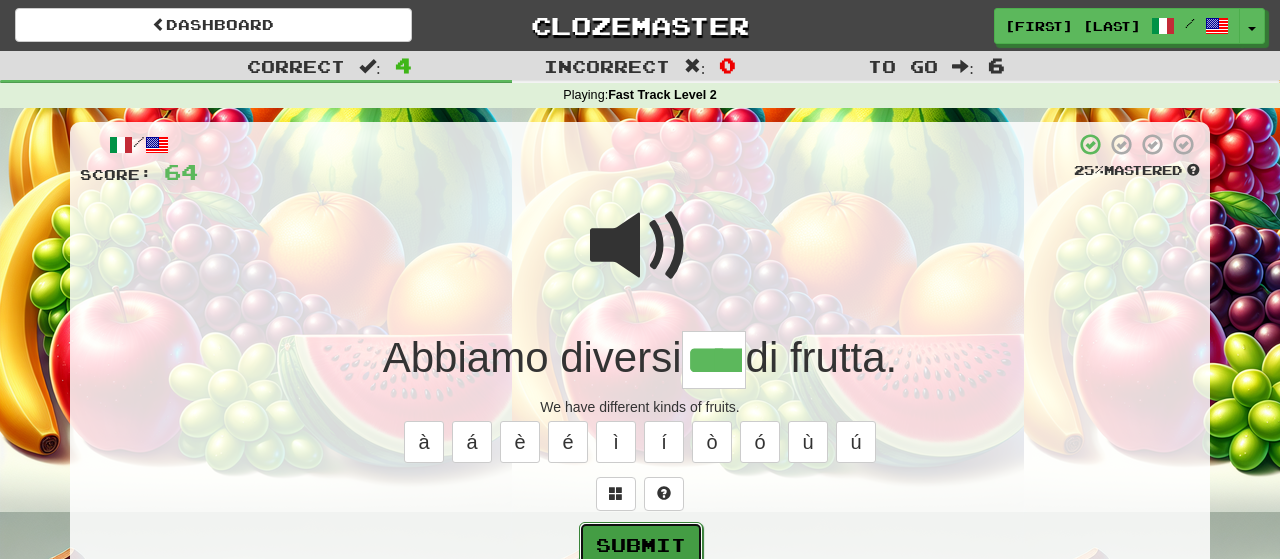 click on "Submit" at bounding box center (641, 545) 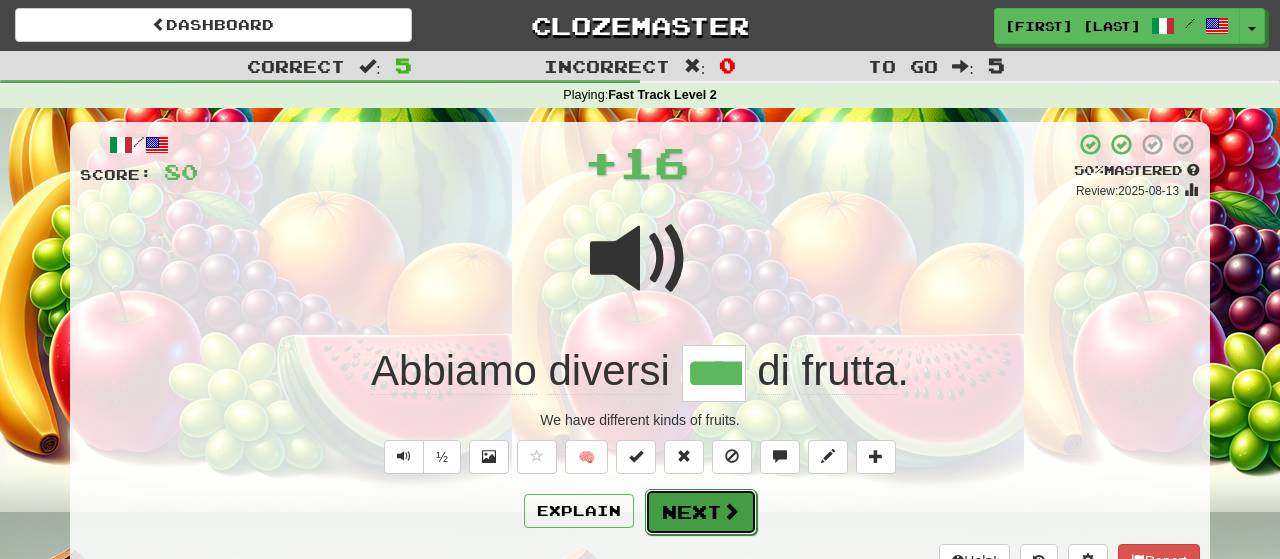 click on "Next" at bounding box center (701, 512) 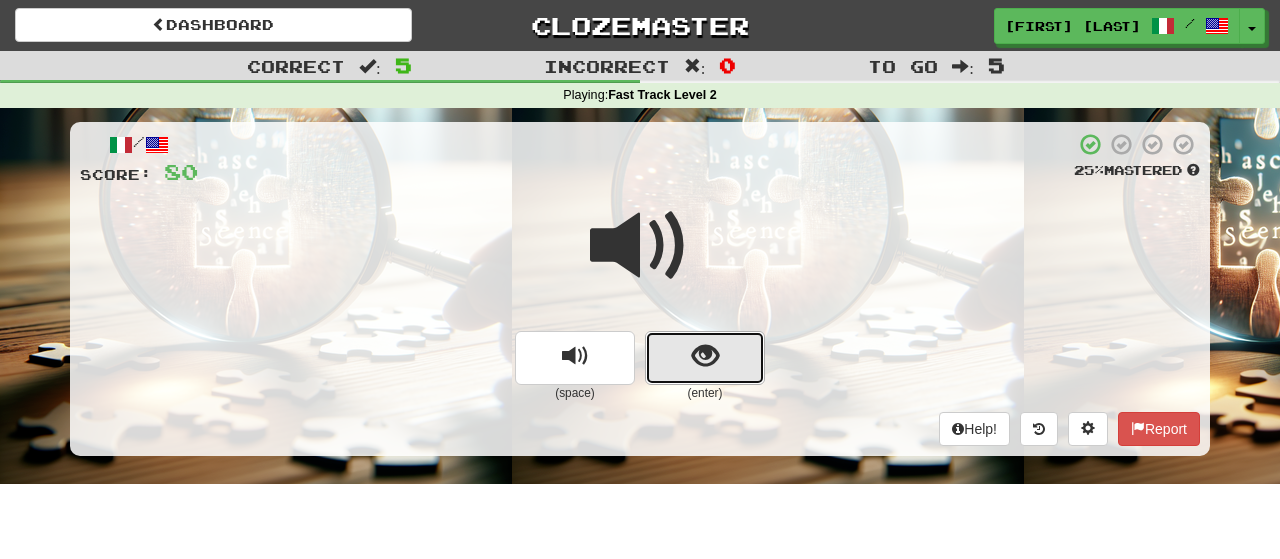 click at bounding box center [705, 358] 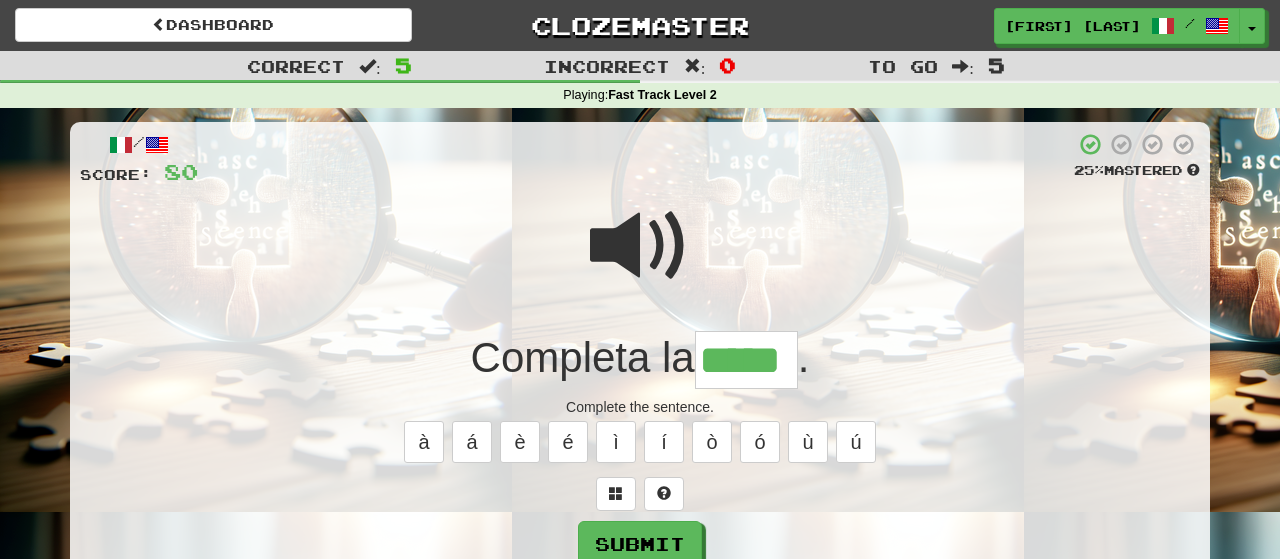 type on "*****" 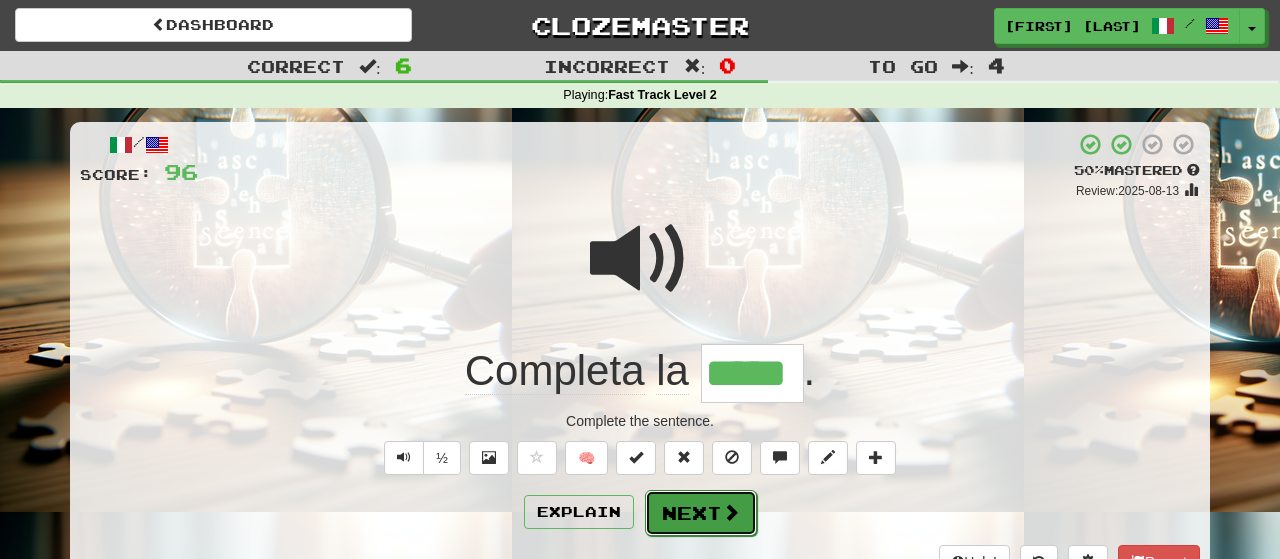 click at bounding box center (731, 512) 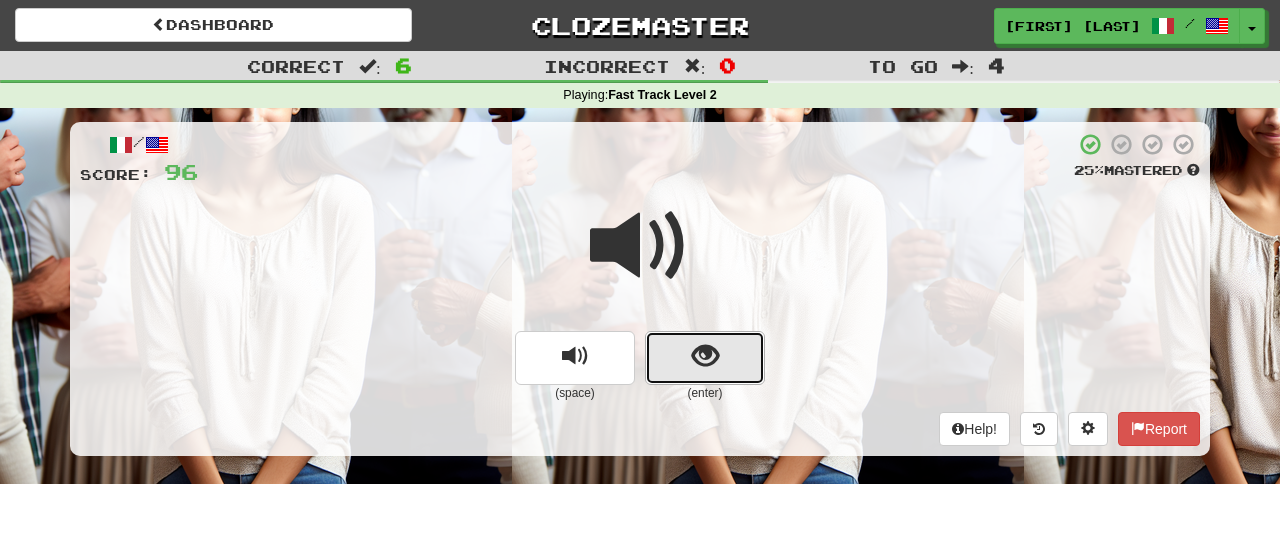 click at bounding box center [705, 358] 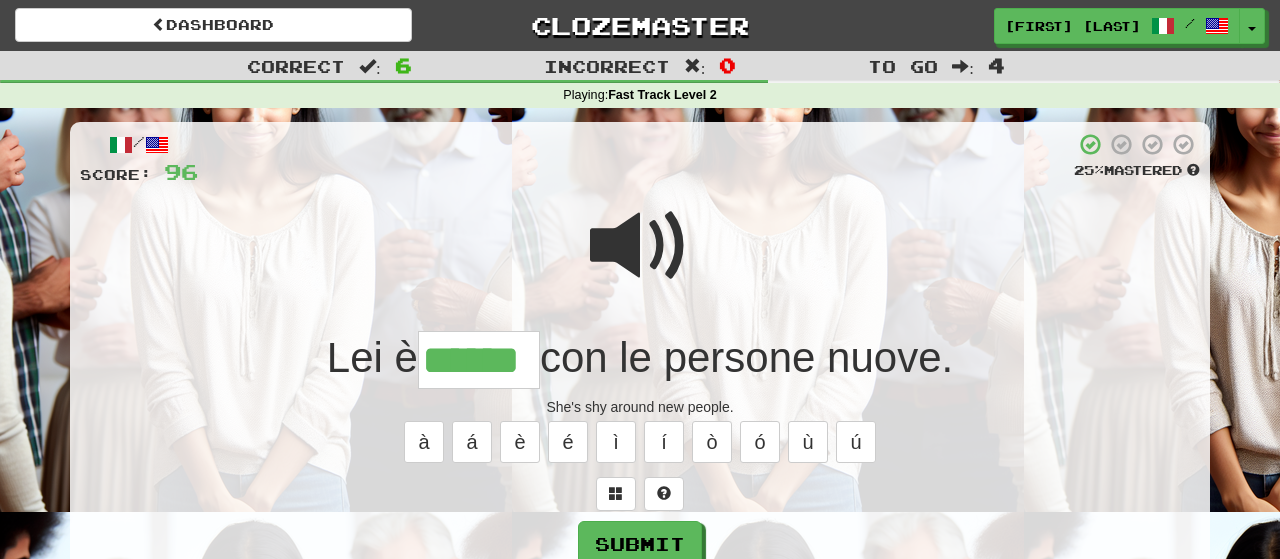 type on "******" 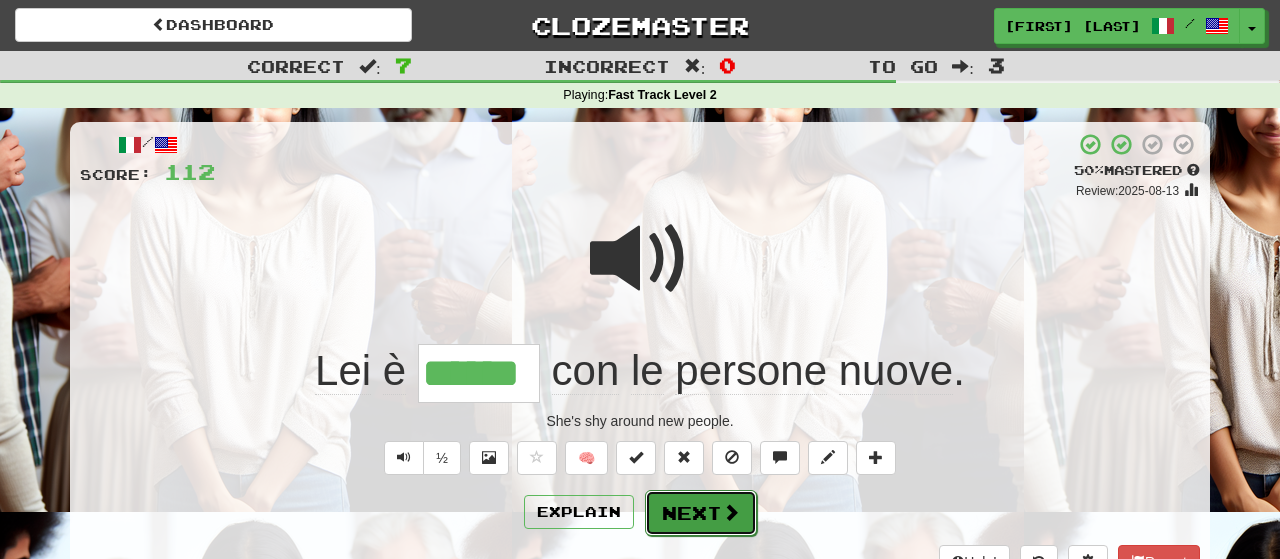 click on "Next" at bounding box center [701, 513] 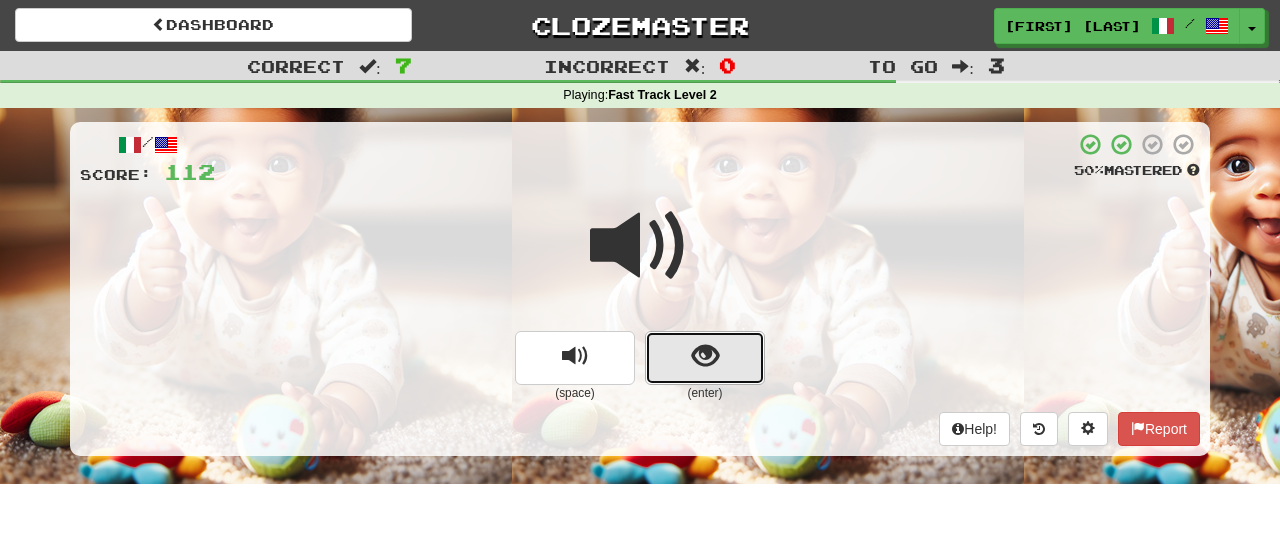 click at bounding box center (705, 358) 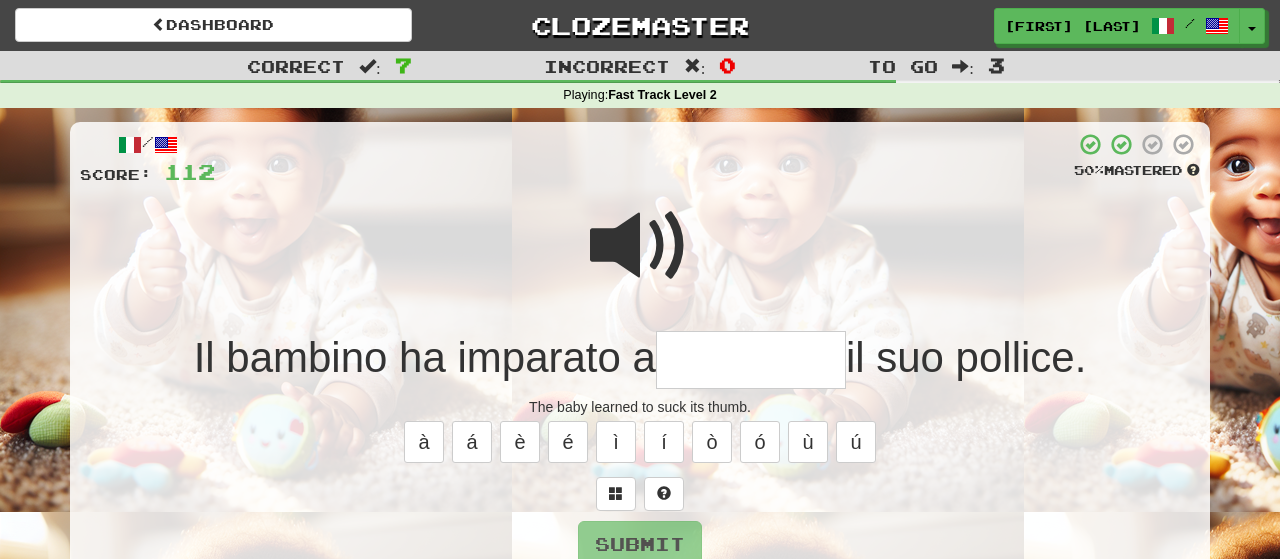 click at bounding box center (640, 246) 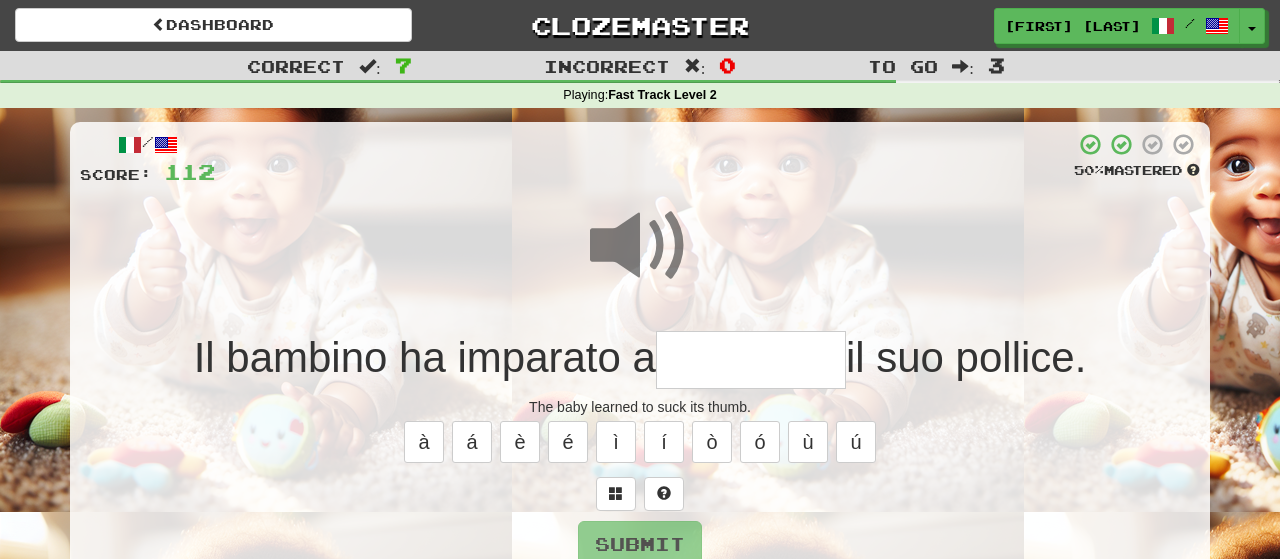 drag, startPoint x: 707, startPoint y: 353, endPoint x: 751, endPoint y: 289, distance: 77.665955 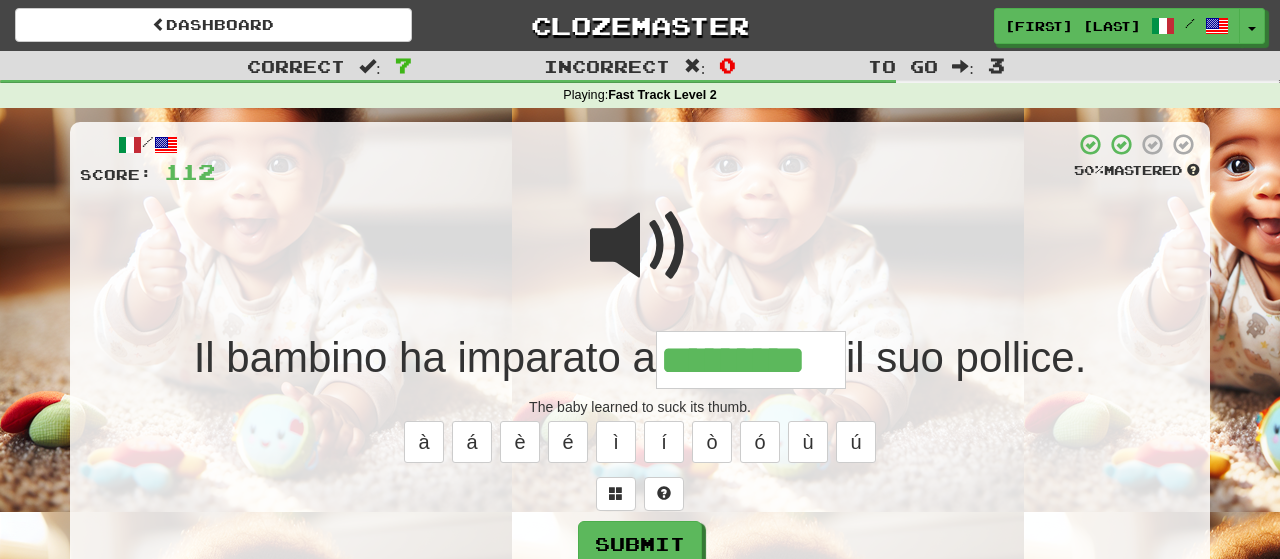 type on "*********" 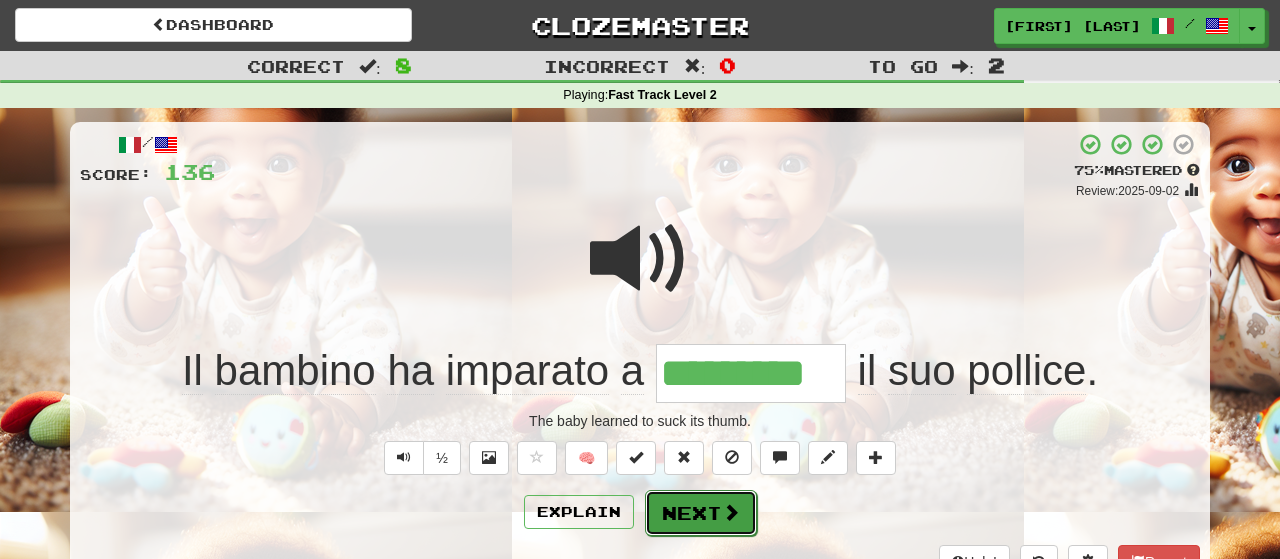 click on "Next" at bounding box center (701, 513) 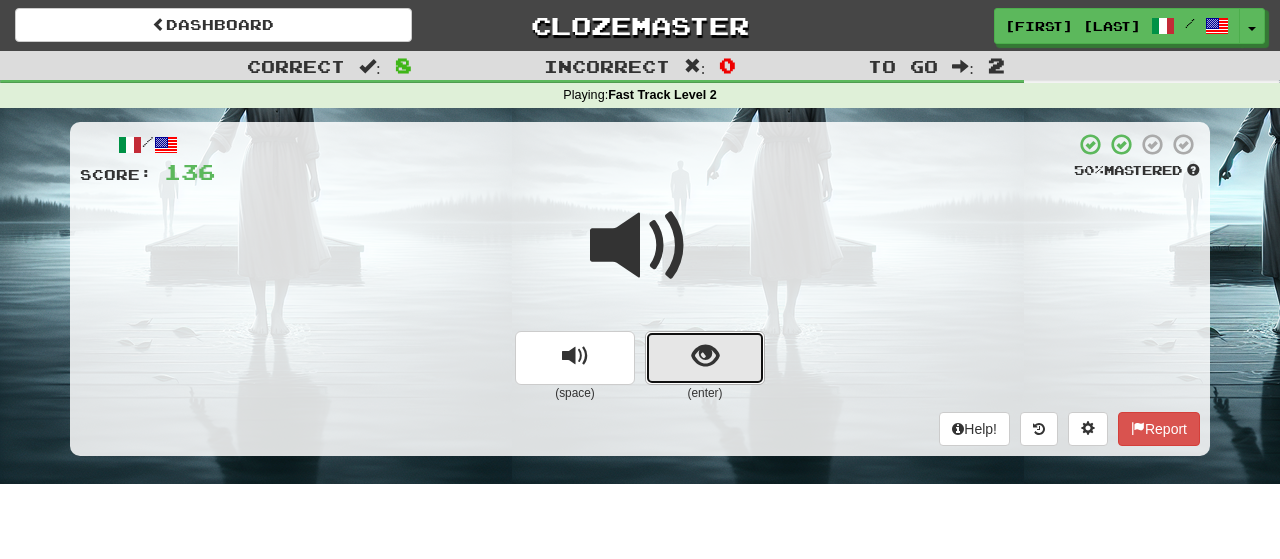 click at bounding box center (705, 358) 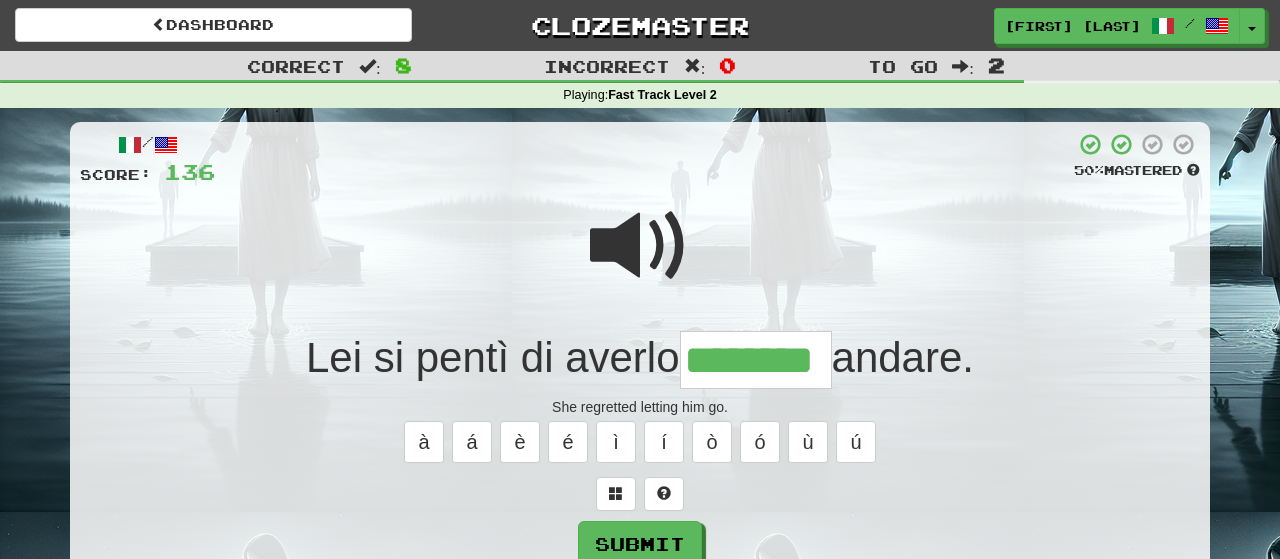 type on "********" 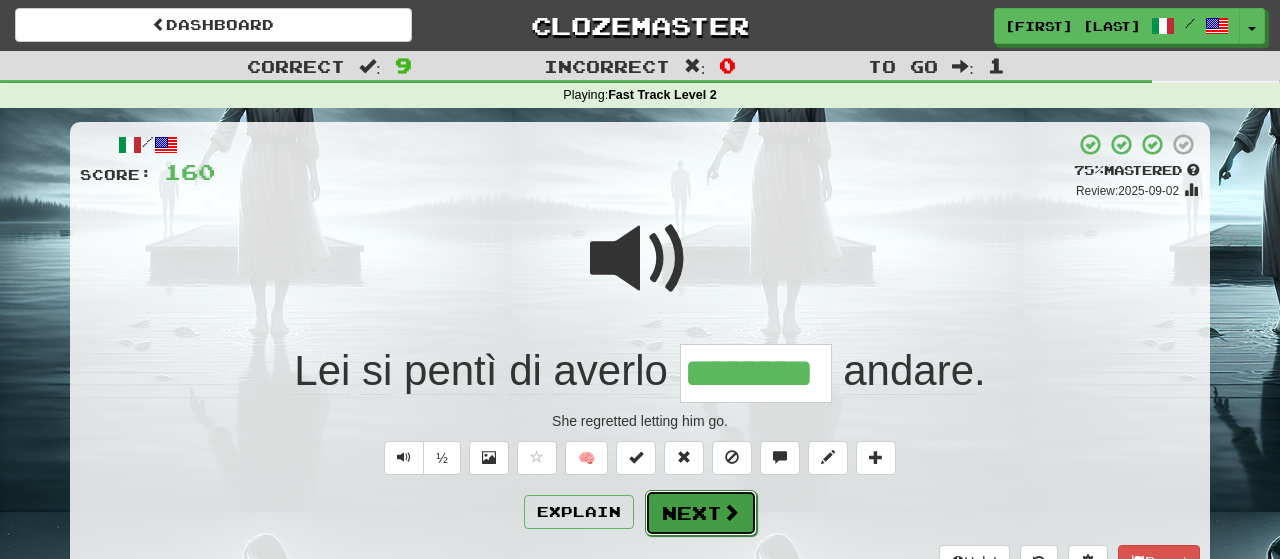 click on "Next" at bounding box center (701, 513) 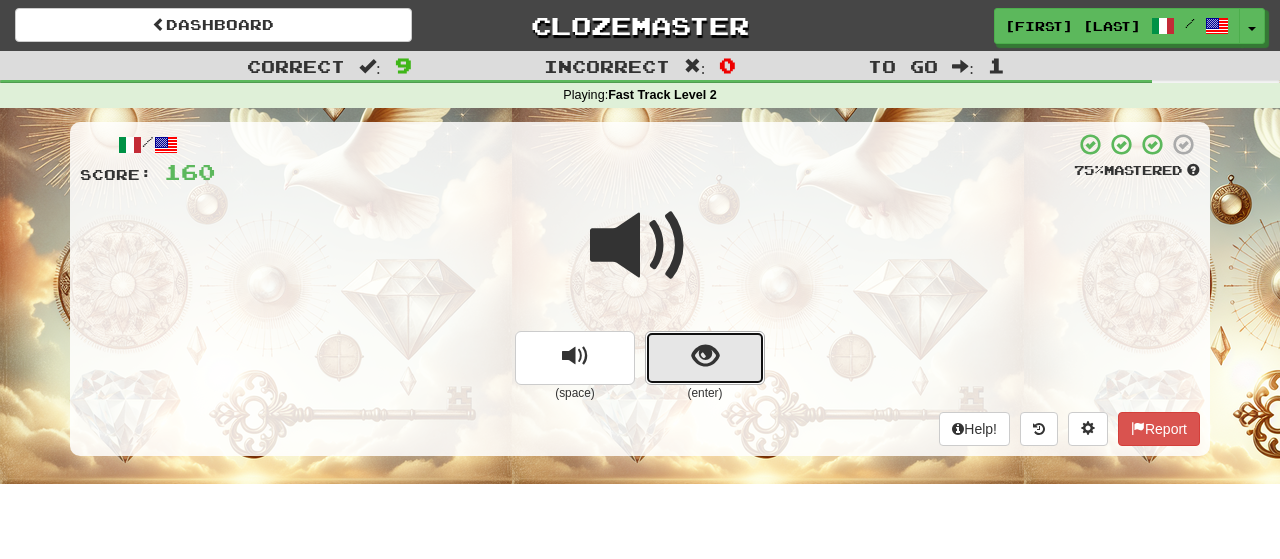 click at bounding box center [705, 356] 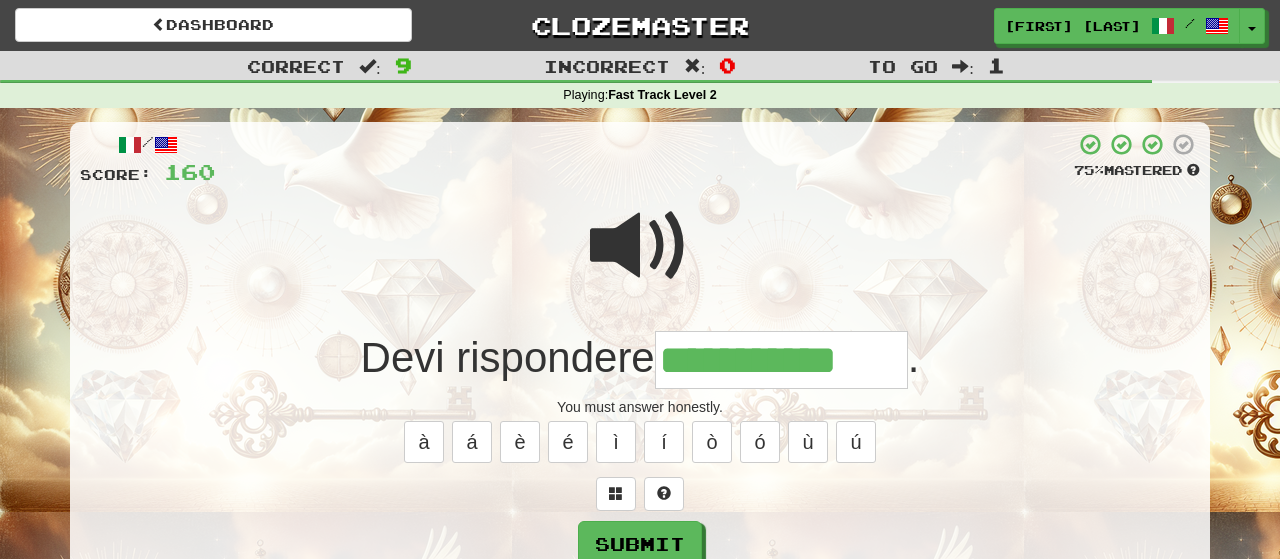 type on "**********" 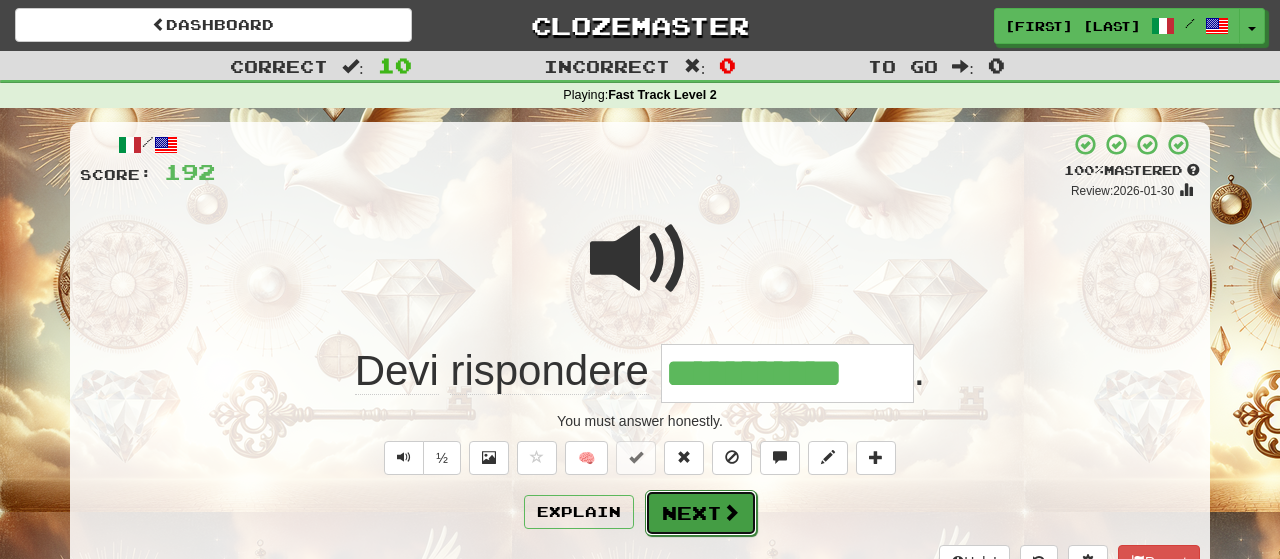 click on "Next" at bounding box center (701, 513) 